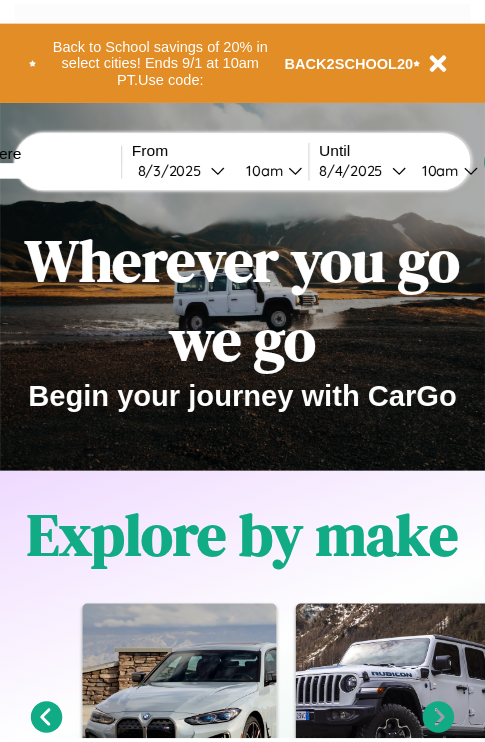 scroll, scrollTop: 0, scrollLeft: 0, axis: both 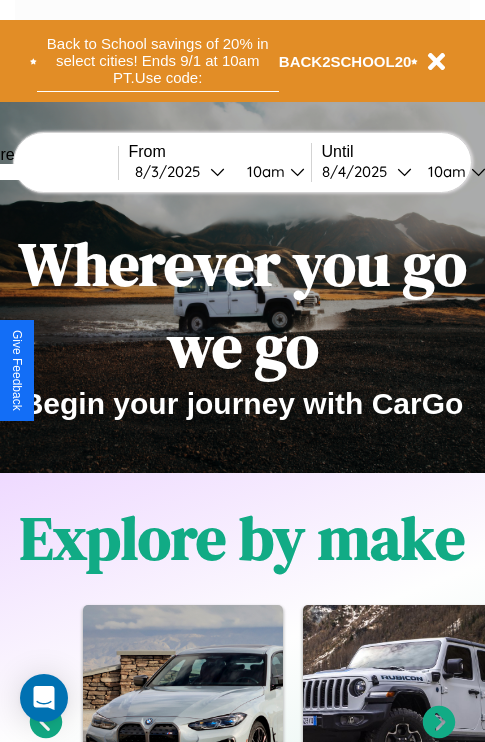 click on "Back to School savings of 20% in select cities! Ends 9/1 at 10am PT.  Use code:" at bounding box center (158, 61) 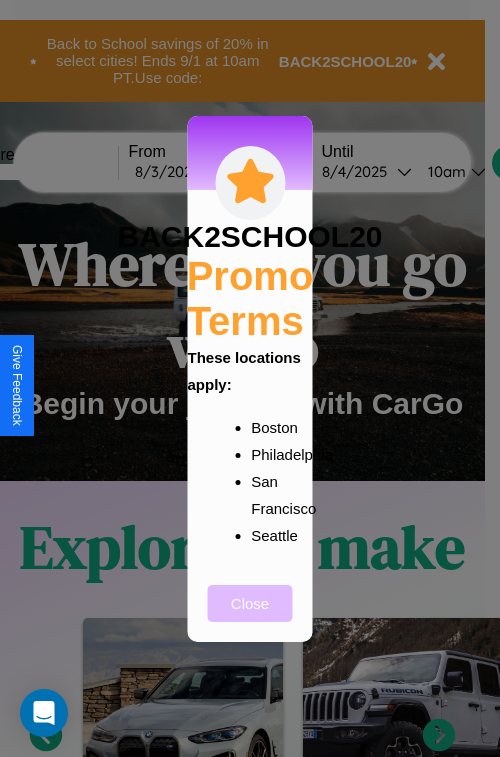 click on "Close" at bounding box center [250, 603] 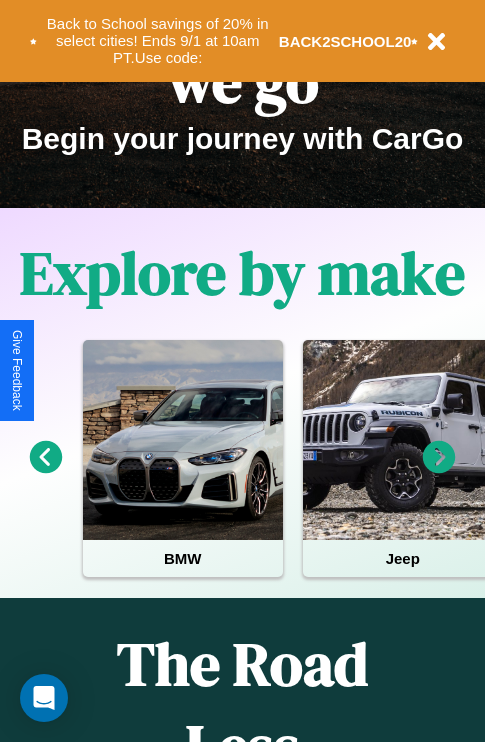 scroll, scrollTop: 308, scrollLeft: 0, axis: vertical 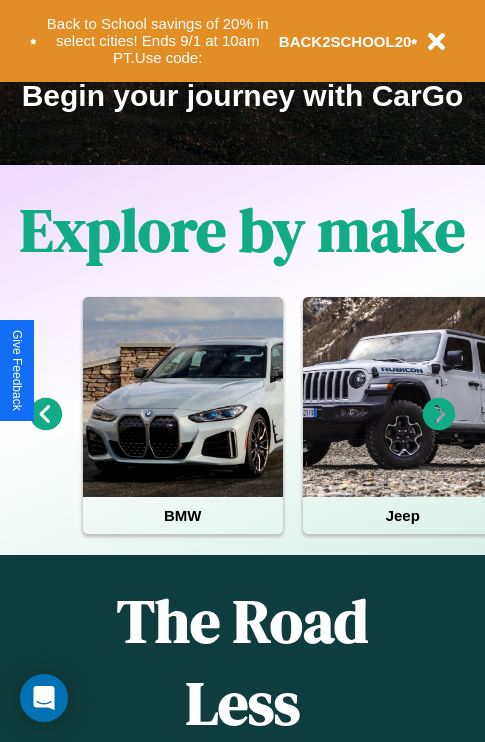 click 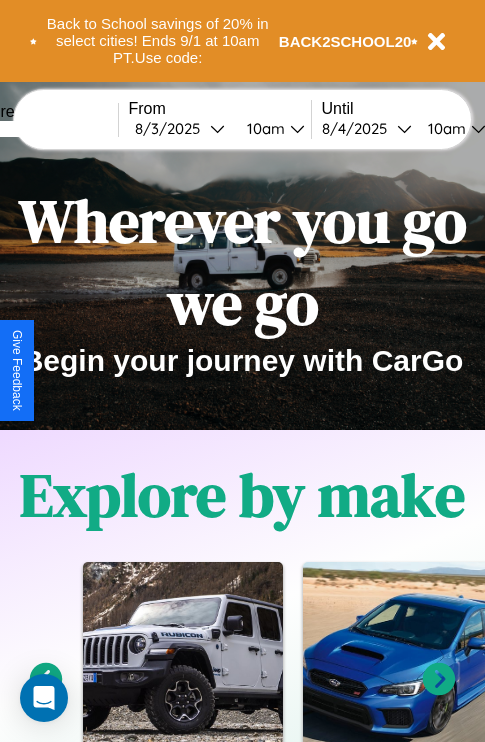 scroll, scrollTop: 0, scrollLeft: 0, axis: both 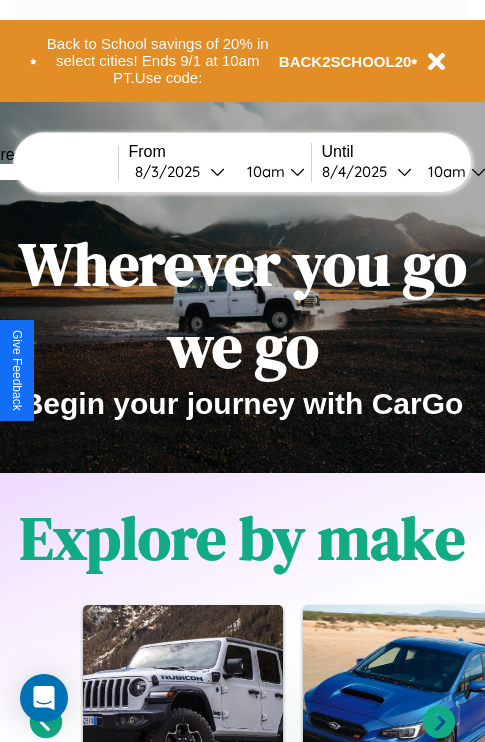 click at bounding box center [43, 172] 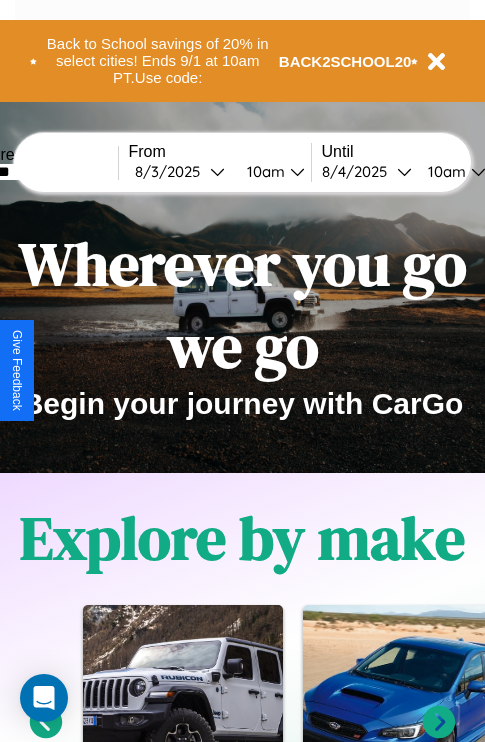 type on "*******" 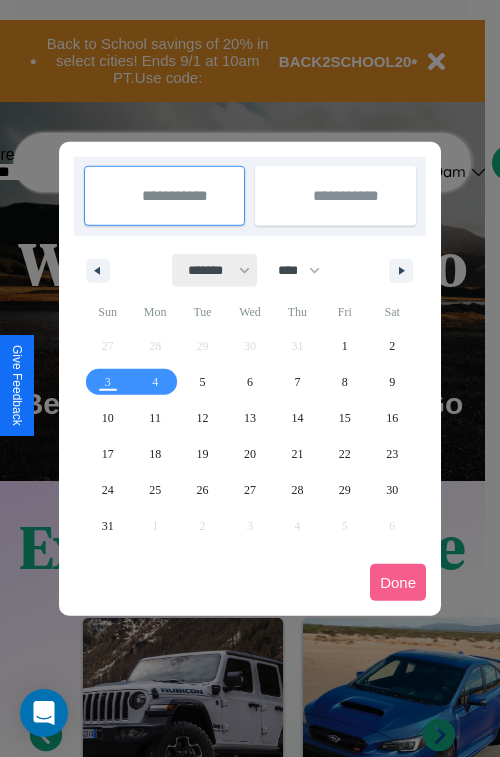click on "******* ******** ***** ***** *** **** **** ****** ********* ******* ******** ********" at bounding box center (215, 270) 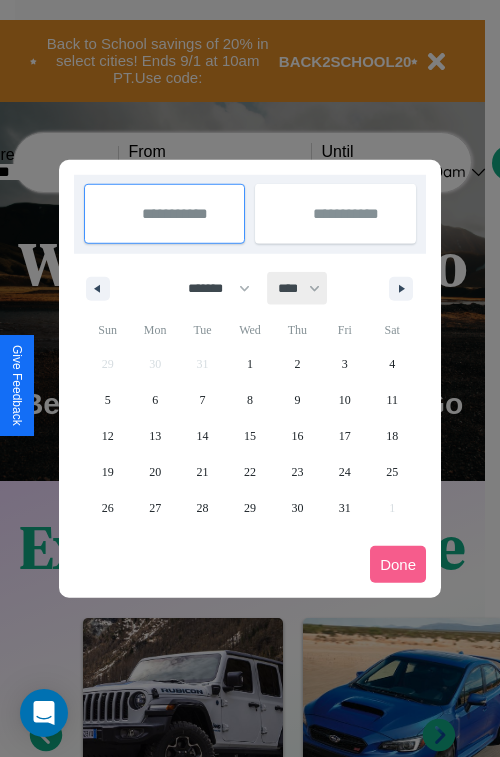 click on "**** **** **** **** **** **** **** **** **** **** **** **** **** **** **** **** **** **** **** **** **** **** **** **** **** **** **** **** **** **** **** **** **** **** **** **** **** **** **** **** **** **** **** **** **** **** **** **** **** **** **** **** **** **** **** **** **** **** **** **** **** **** **** **** **** **** **** **** **** **** **** **** **** **** **** **** **** **** **** **** **** **** **** **** **** **** **** **** **** **** **** **** **** **** **** **** **** **** **** **** **** **** **** **** **** **** **** **** **** **** **** **** **** **** **** **** **** **** **** **** ****" at bounding box center [298, 288] 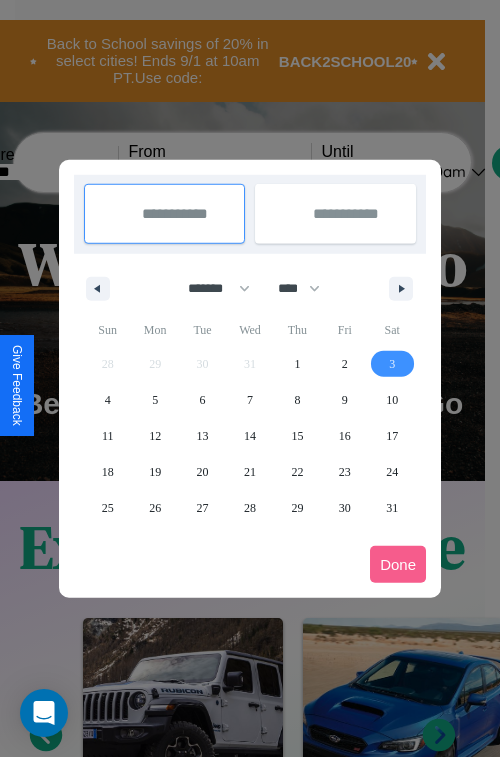 click on "3" at bounding box center [392, 364] 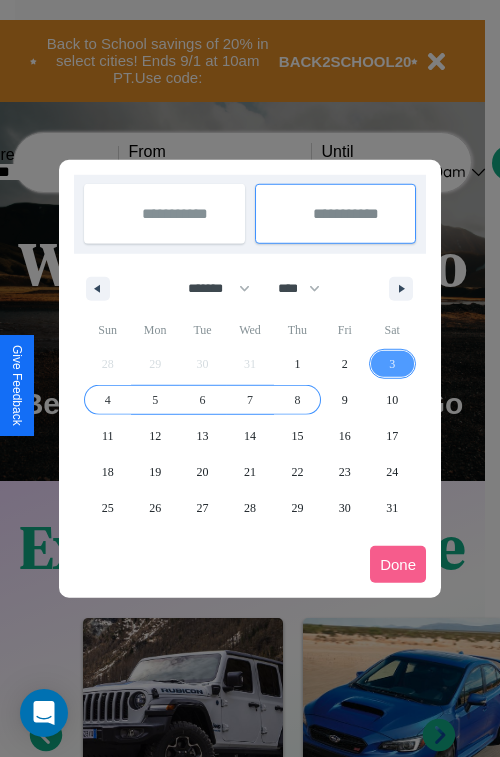 click on "8" at bounding box center (297, 400) 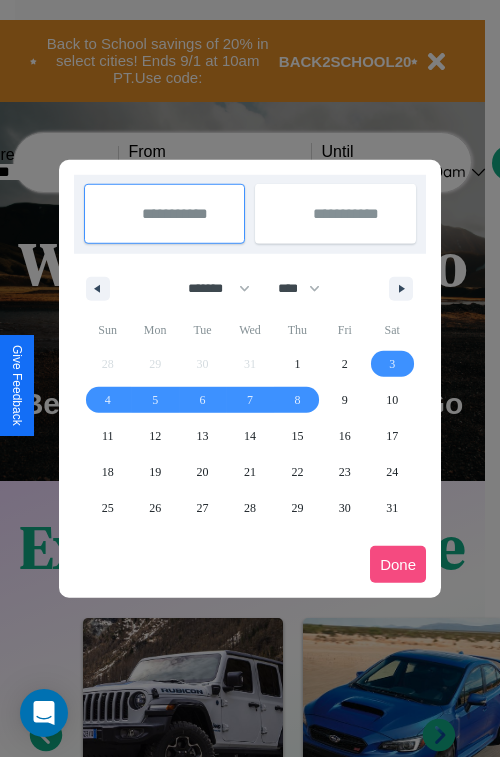 click on "Done" at bounding box center (398, 564) 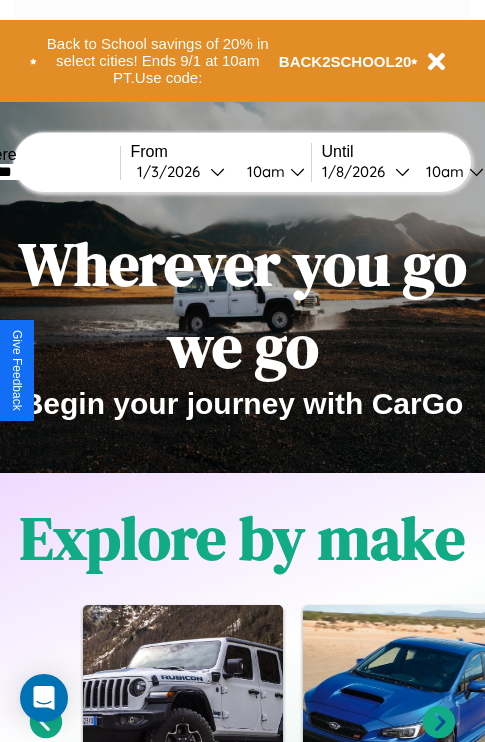click on "10am" at bounding box center (263, 171) 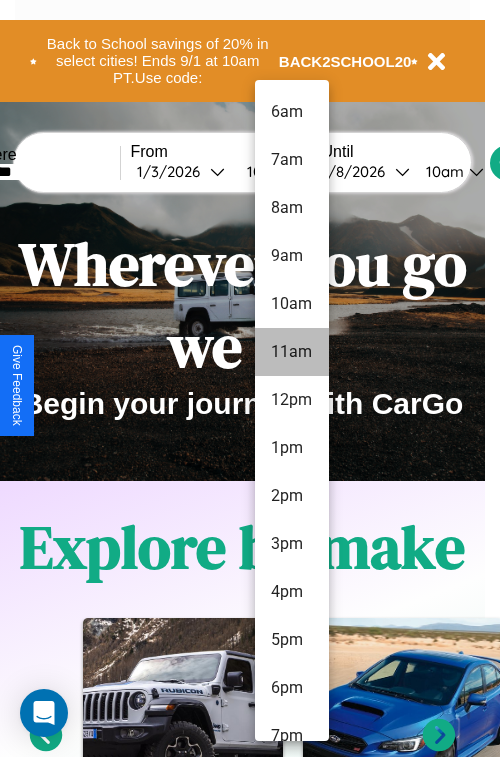 click on "11am" at bounding box center (292, 352) 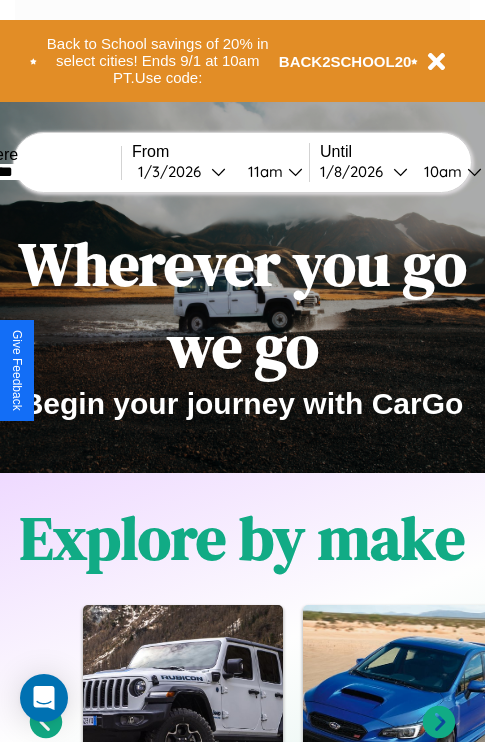 click on "10am" at bounding box center (440, 171) 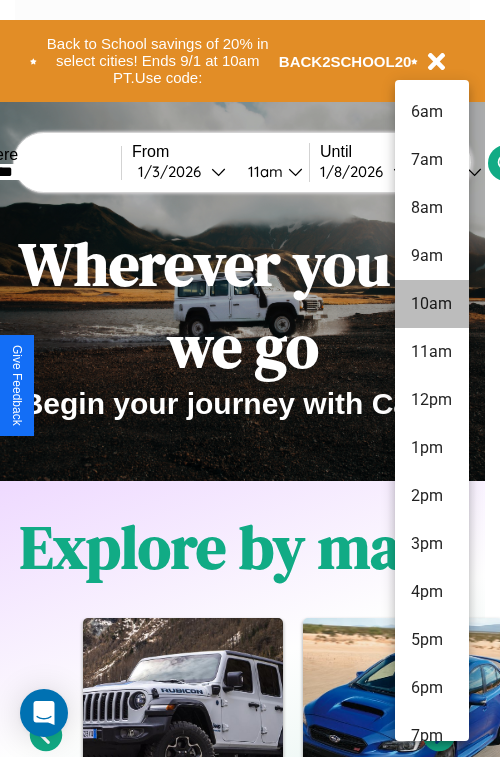 click on "10am" at bounding box center [432, 304] 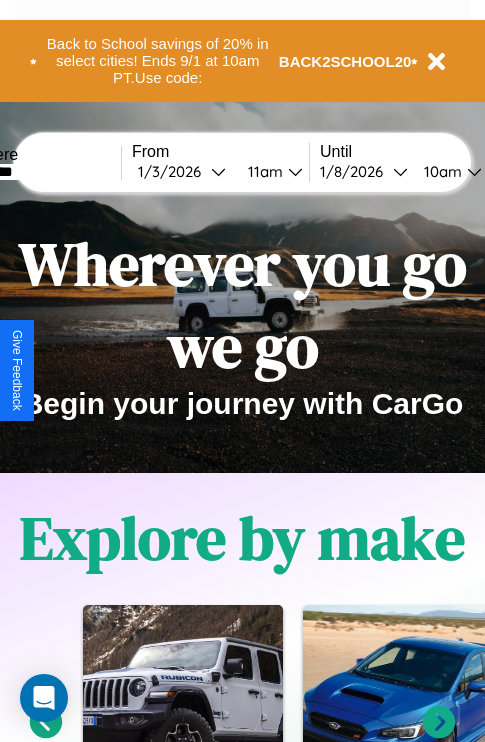 scroll, scrollTop: 0, scrollLeft: 64, axis: horizontal 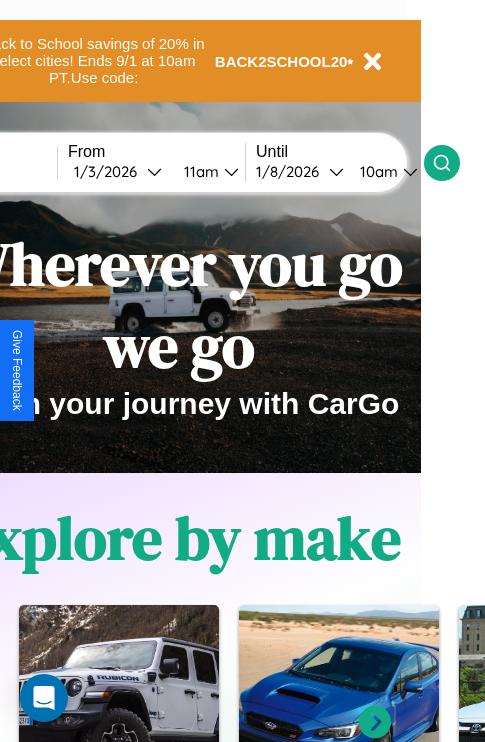 click 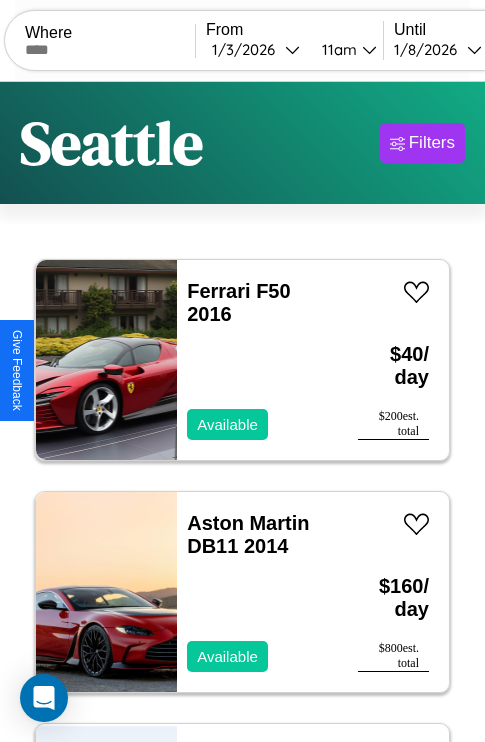 scroll, scrollTop: 95, scrollLeft: 0, axis: vertical 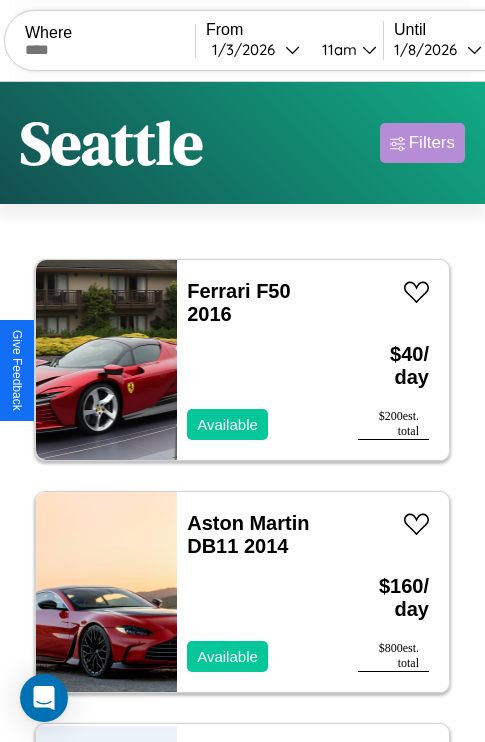 click on "Filters" at bounding box center (432, 143) 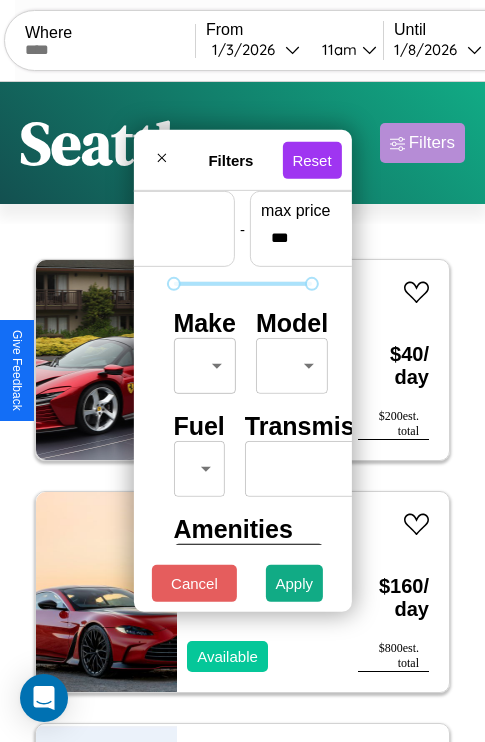 scroll, scrollTop: 59, scrollLeft: 0, axis: vertical 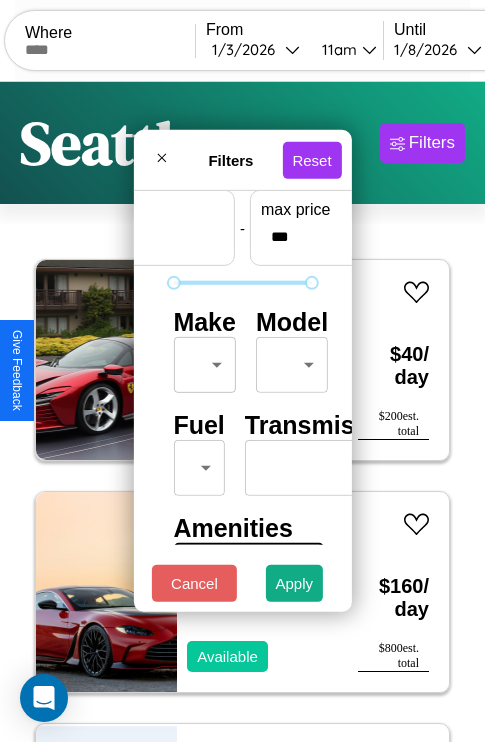 click on "CarGo Where From [MONTH] / [DAY] / [YEAR] [TIME] Until [MONTH] / [DAY] / [YEAR] [TIME] Become a Host Login Sign Up [CITY] Filters 105 cars in this area These cars can be picked up in this city. Ferrari F50 2016 Available $ 40 / day $ 200 est. total Aston Martin DB11 2014 Available $ 160 / day $ 800 est. total Chevrolet Military Truck 2020 Available $ 90 / day $ 450 est. total Lexus RZ 2017 Available $ 50 / day $ 250 est. total Infiniti QX4 2018 Available $ 40 / day $ 200 est. total Jeep Wrangler 2024 Available $ 130 / day $ 650 est. total Nissan Micra 2014 Available $ 70 / day $ 350 est. total Alfa Romeo Giulia (952) 2016 Available $ 100 / day $ 500 est. total Honda NRX1800BB (VALKYRIE RUNE) 2023 Available $ 200 / day $ 1000 est. total Bentley Roll Royce Silver Seraph 2022 Available $ 100 / day $ 500 est. total Lamborghini Huracan 2020 Available $ 170 / day $ 850 est. total Alfa Romeo 8C Competizione Spider 2017 Available $ 80 / day $ 400 est. total Mercedes 400" at bounding box center (242, 412) 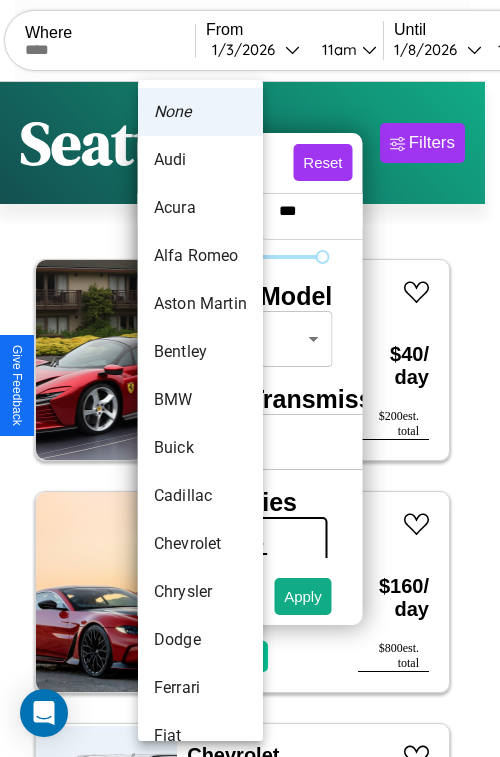 click on "Audi" at bounding box center (200, 160) 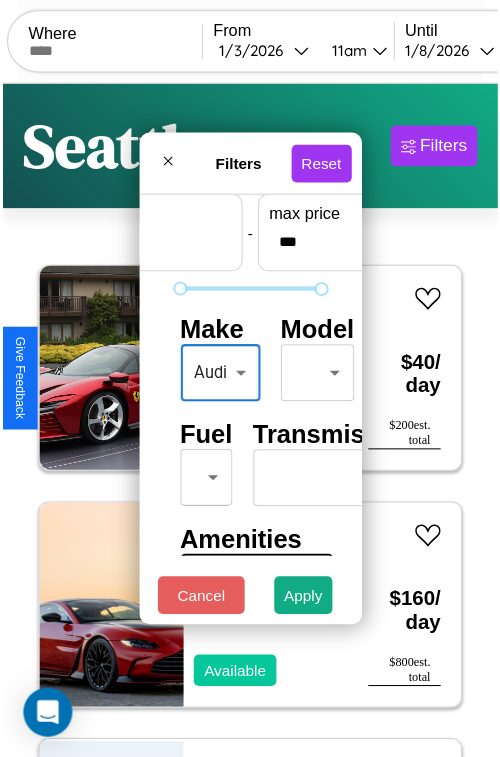 scroll, scrollTop: 162, scrollLeft: 0, axis: vertical 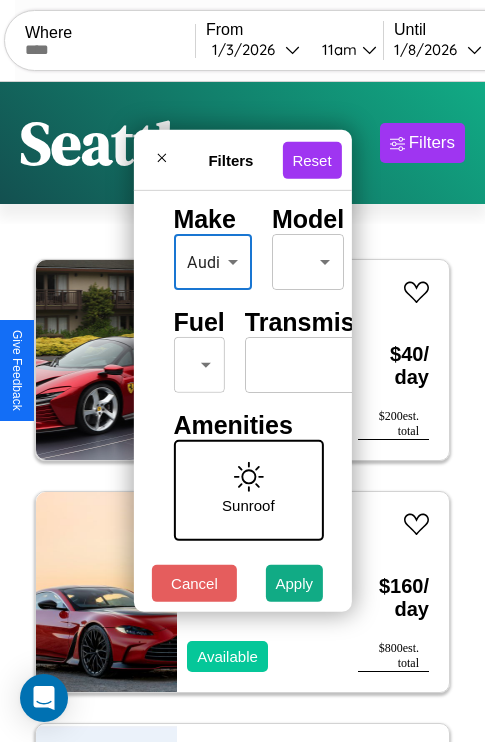 click on "CarGo Where From [MONTH] / [DAY] / [YEAR] [TIME] Until [MONTH] / [DAY] / [YEAR] [TIME] Become a Host Login Sign Up [CITY] Filters 105 cars in this area These cars can be picked up in this city. Ferrari F50 2016 Available $ 40 / day $ 200 est. total Aston Martin DB11 2014 Available $ 160 / day $ 800 est. total Chevrolet Military Truck 2020 Available $ 90 / day $ 450 est. total Lexus RZ 2017 Available $ 50 / day $ 250 est. total Infiniti QX4 2018 Available $ 40 / day $ 200 est. total Jeep Wrangler 2024 Available $ 130 / day $ 650 est. total Nissan Micra 2014 Available $ 70 / day $ 350 est. total Alfa Romeo Giulia (952) 2016 Available $ 100 / day $ 500 est. total Honda NRX1800BB (VALKYRIE RUNE) 2023 Available $ 200 / day $ 1000 est. total Bentley Roll Royce Silver Seraph 2022 Available $ 100 / day $ 500 est. total Lamborghini Huracan 2020 Available $ 170 / day $ 850 est. total Alfa Romeo 8C Competizione Spider 2017 Available $ 80 / day $ 400 est. total Mercedes 400" at bounding box center [242, 412] 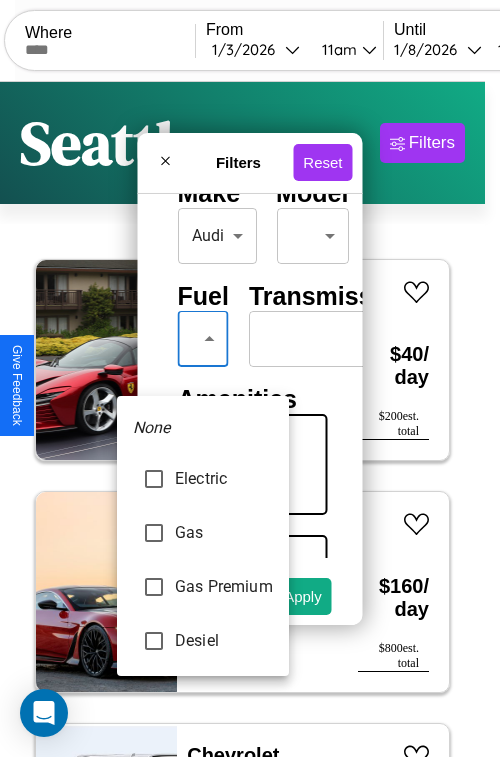 type on "********" 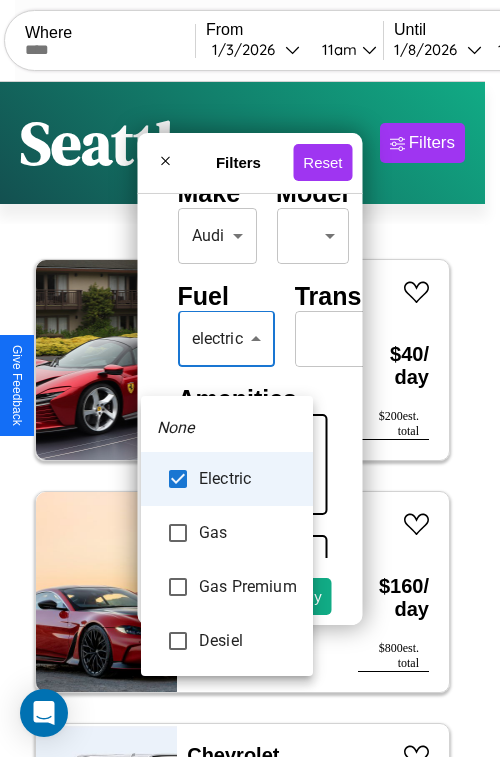 click at bounding box center (250, 378) 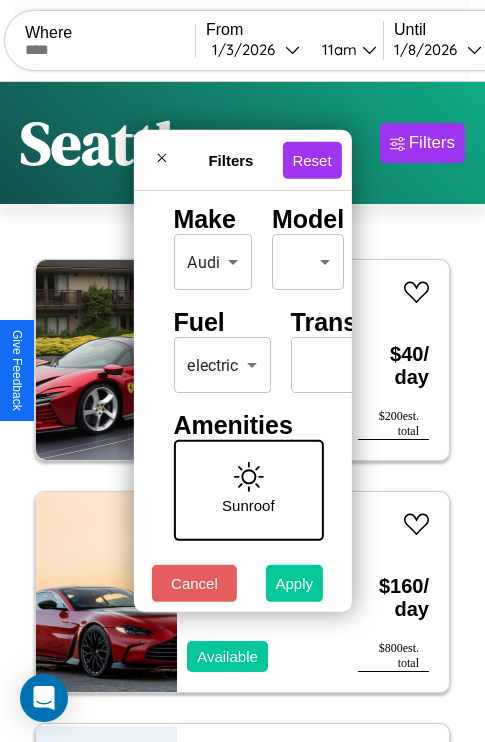 click on "Apply" at bounding box center (295, 583) 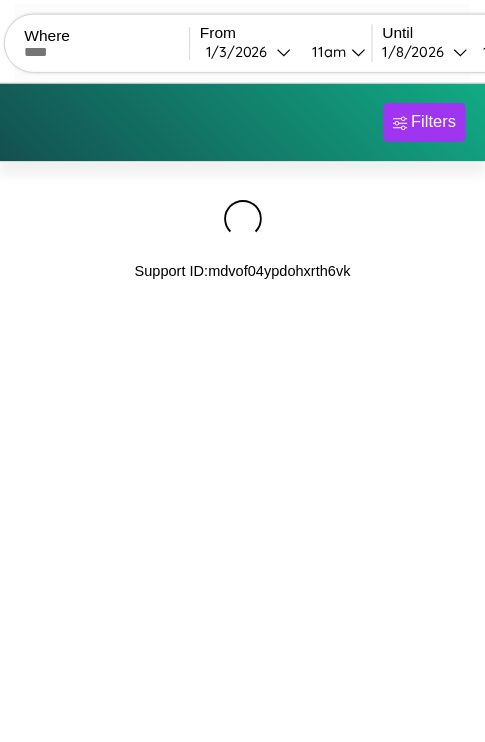 scroll, scrollTop: 0, scrollLeft: 0, axis: both 